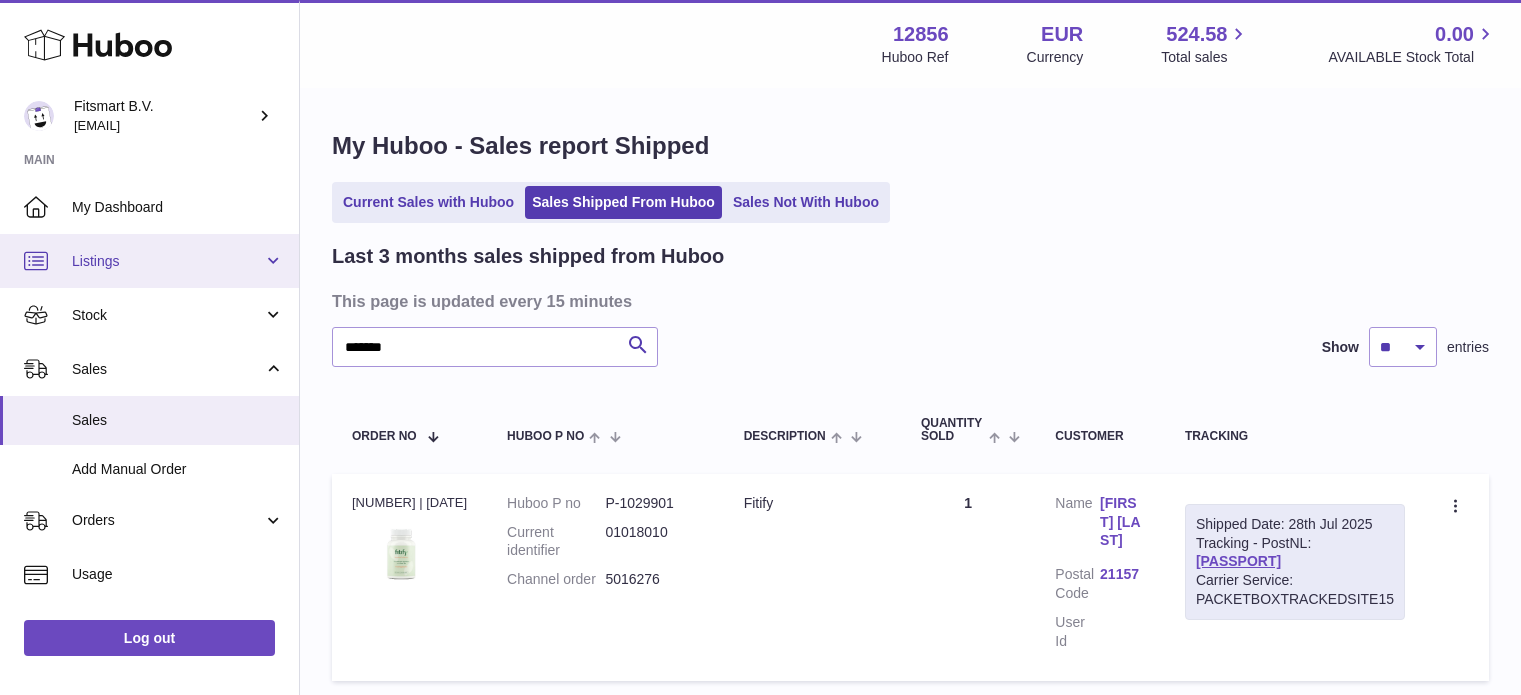 scroll, scrollTop: 100, scrollLeft: 0, axis: vertical 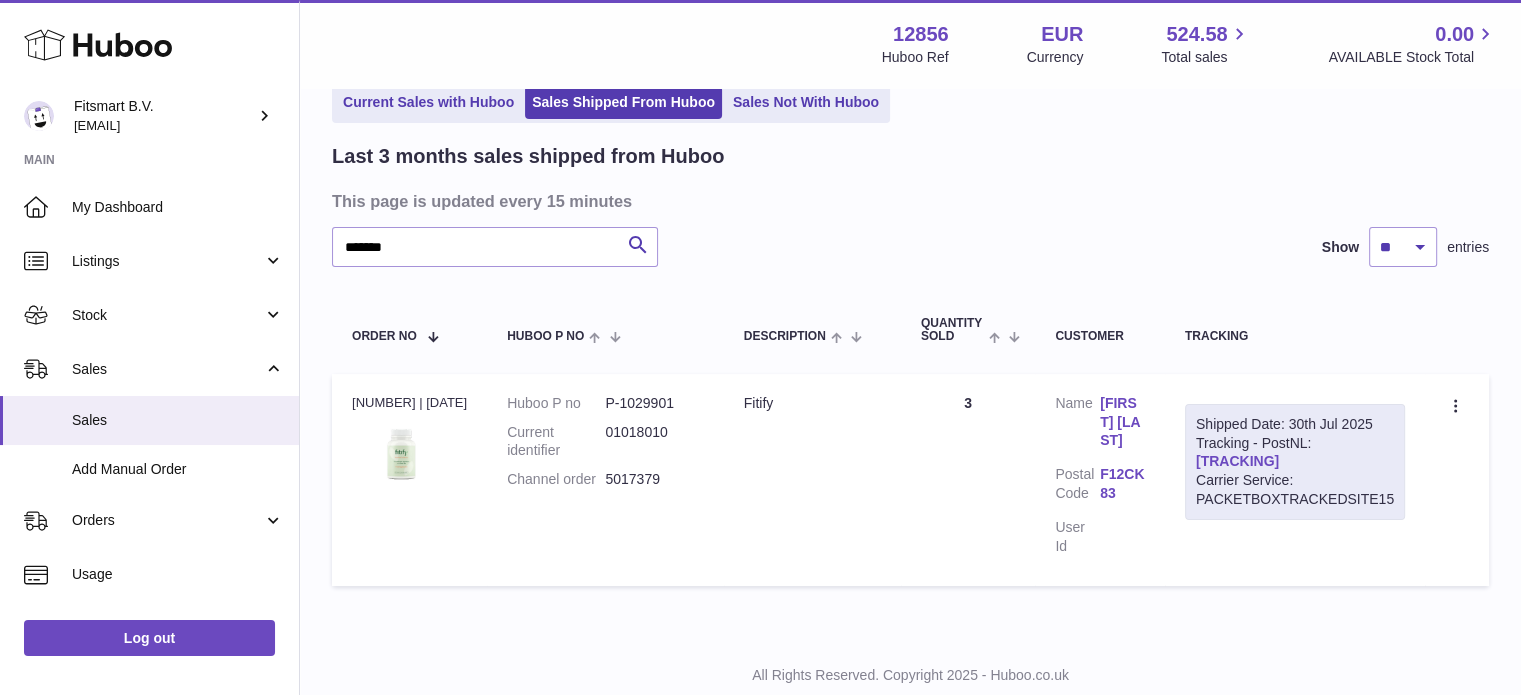 type on "*******" 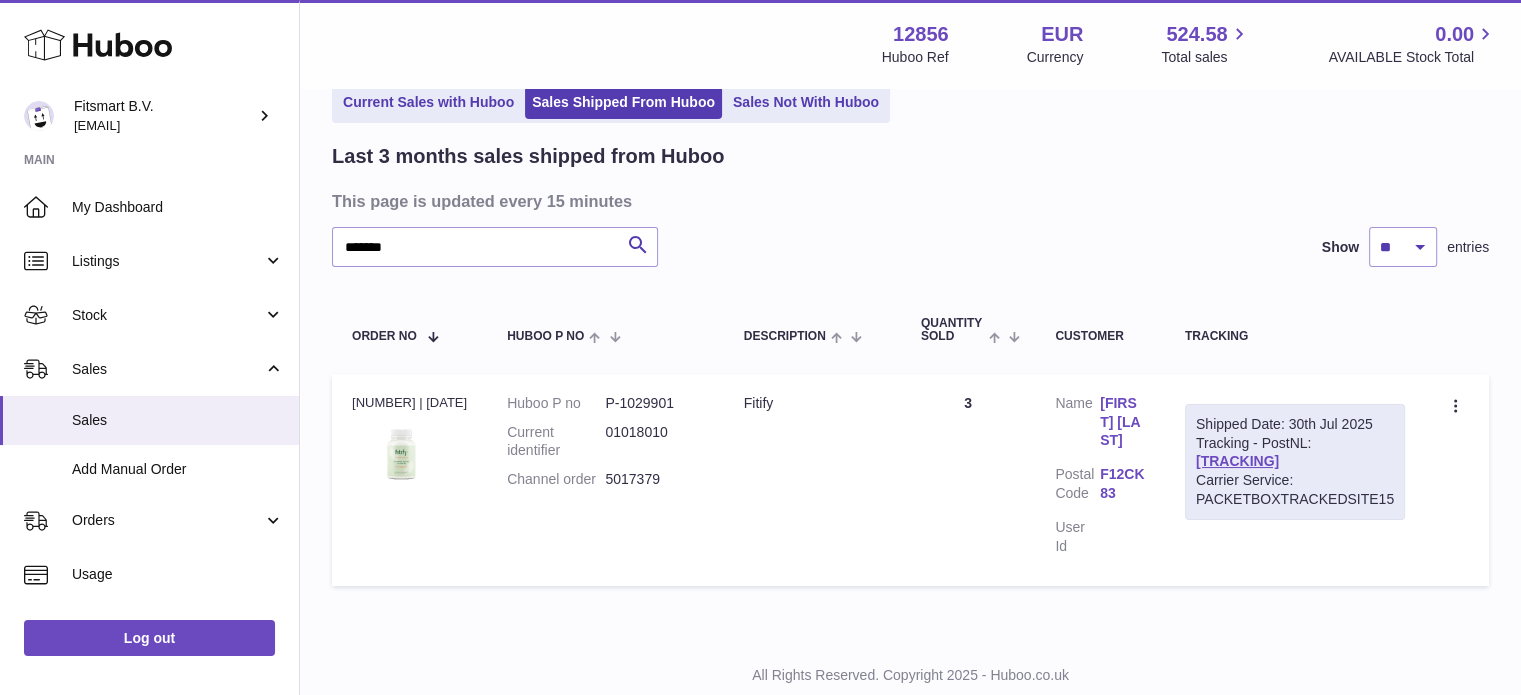 drag, startPoint x: 1166, startPoint y: 443, endPoint x: 1184, endPoint y: 459, distance: 24.083189 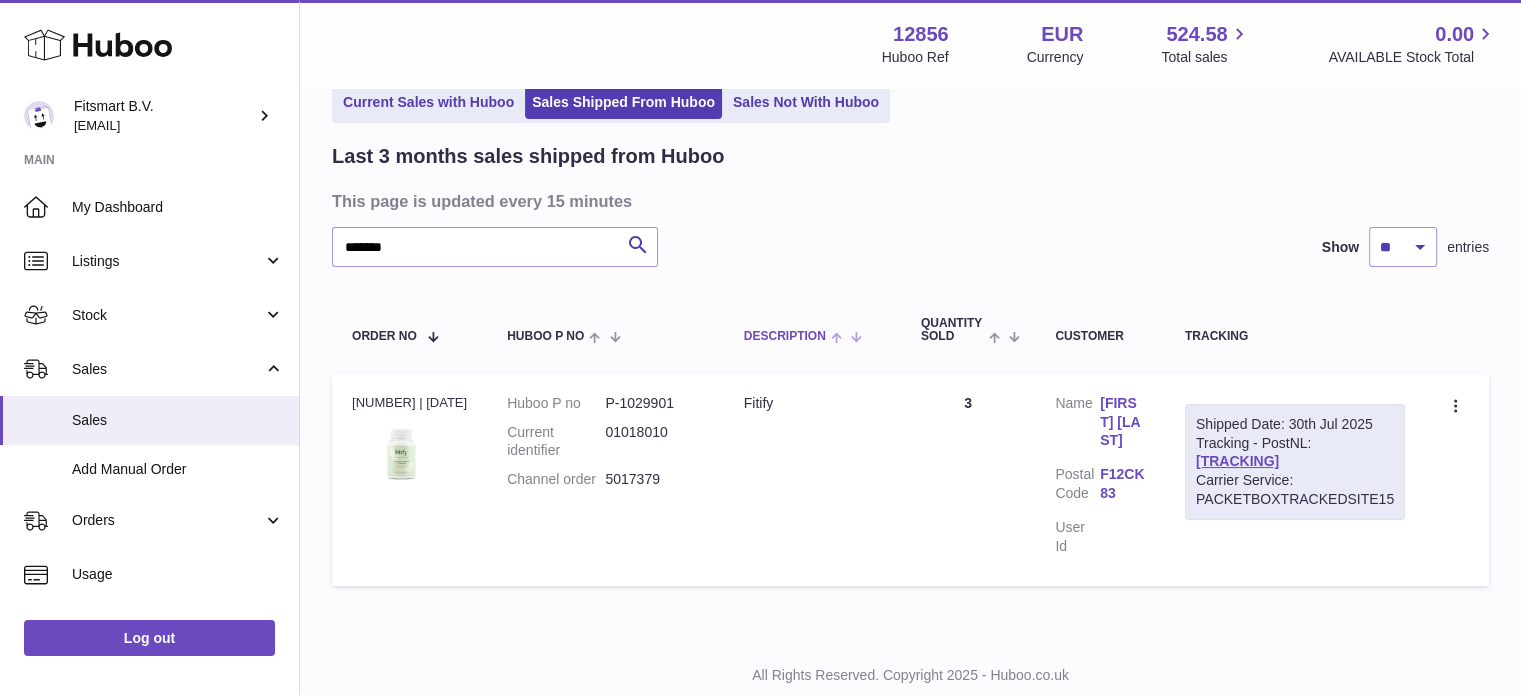 copy on "LA915623718NL" 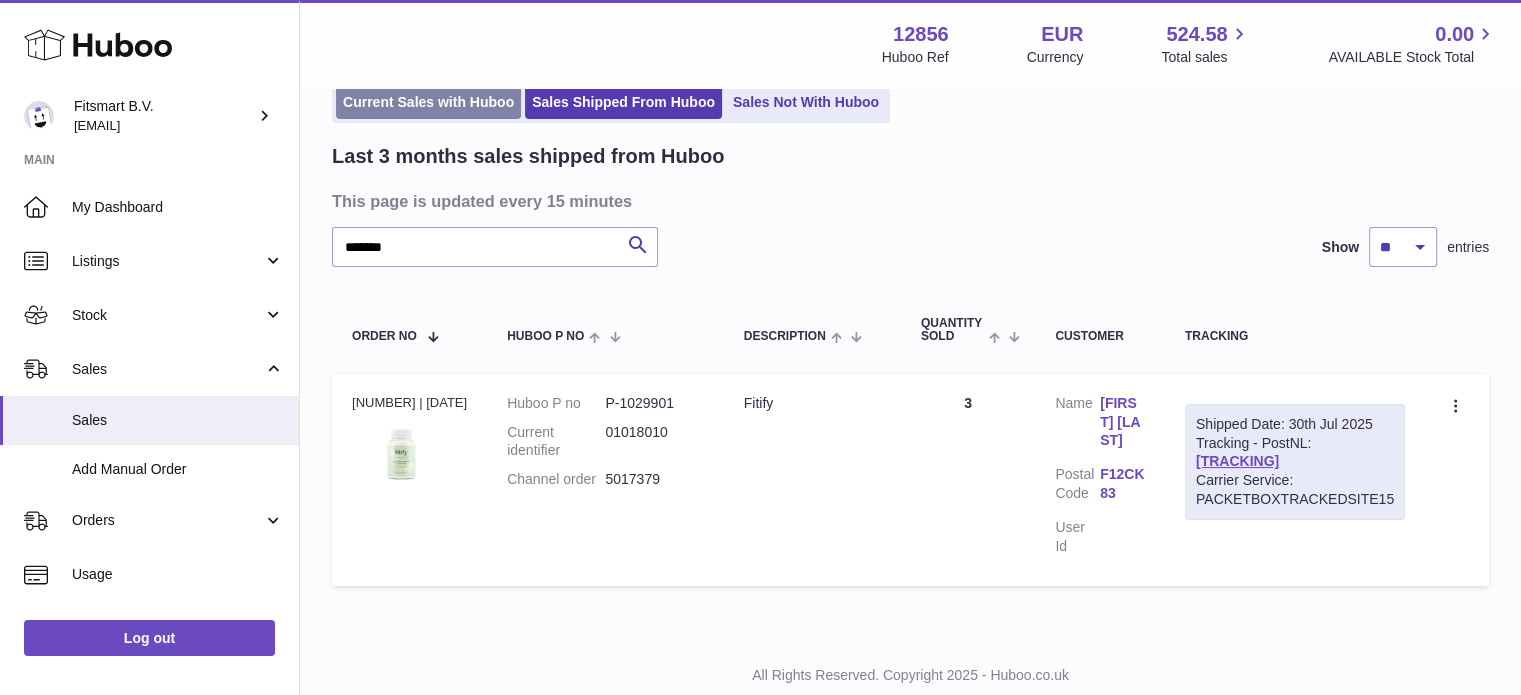click on "Current Sales with Huboo" at bounding box center (428, 102) 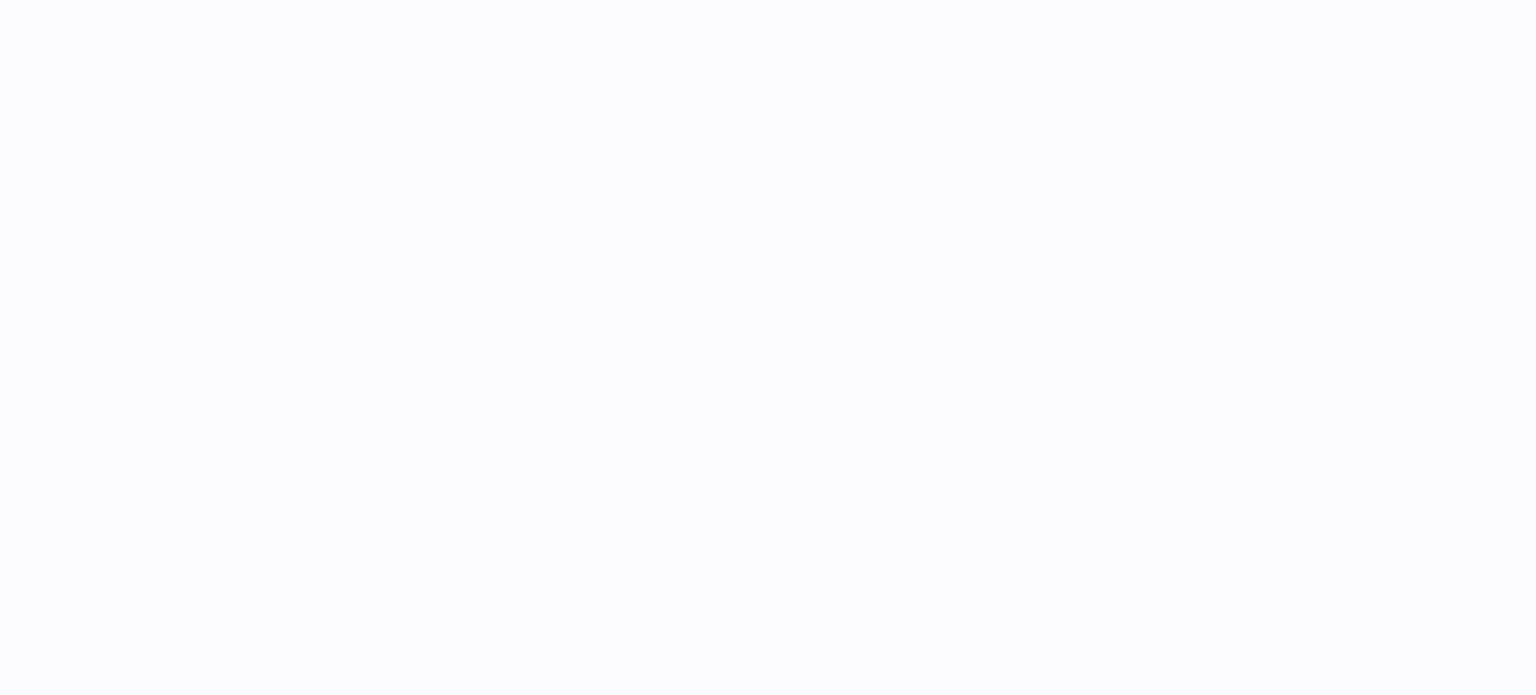 scroll, scrollTop: 0, scrollLeft: 0, axis: both 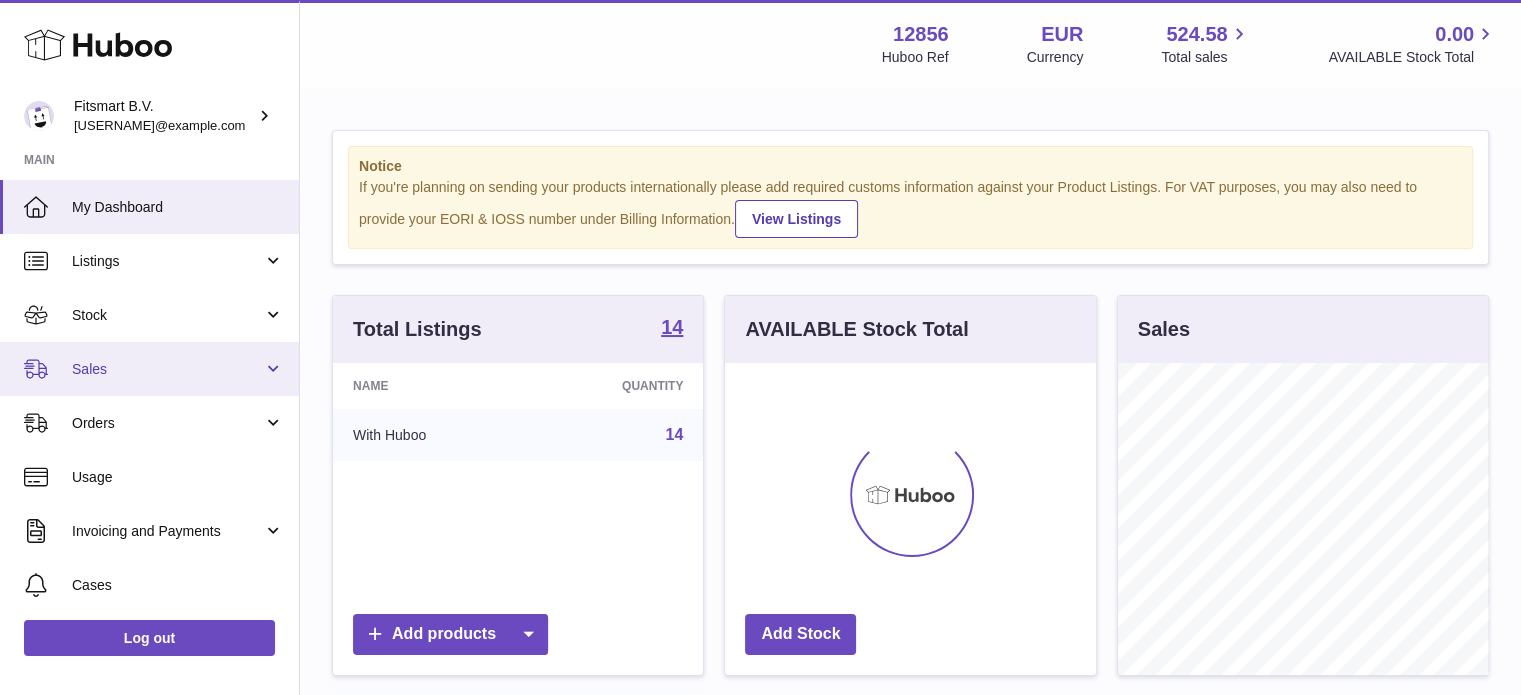 click on "Sales" at bounding box center [167, 369] 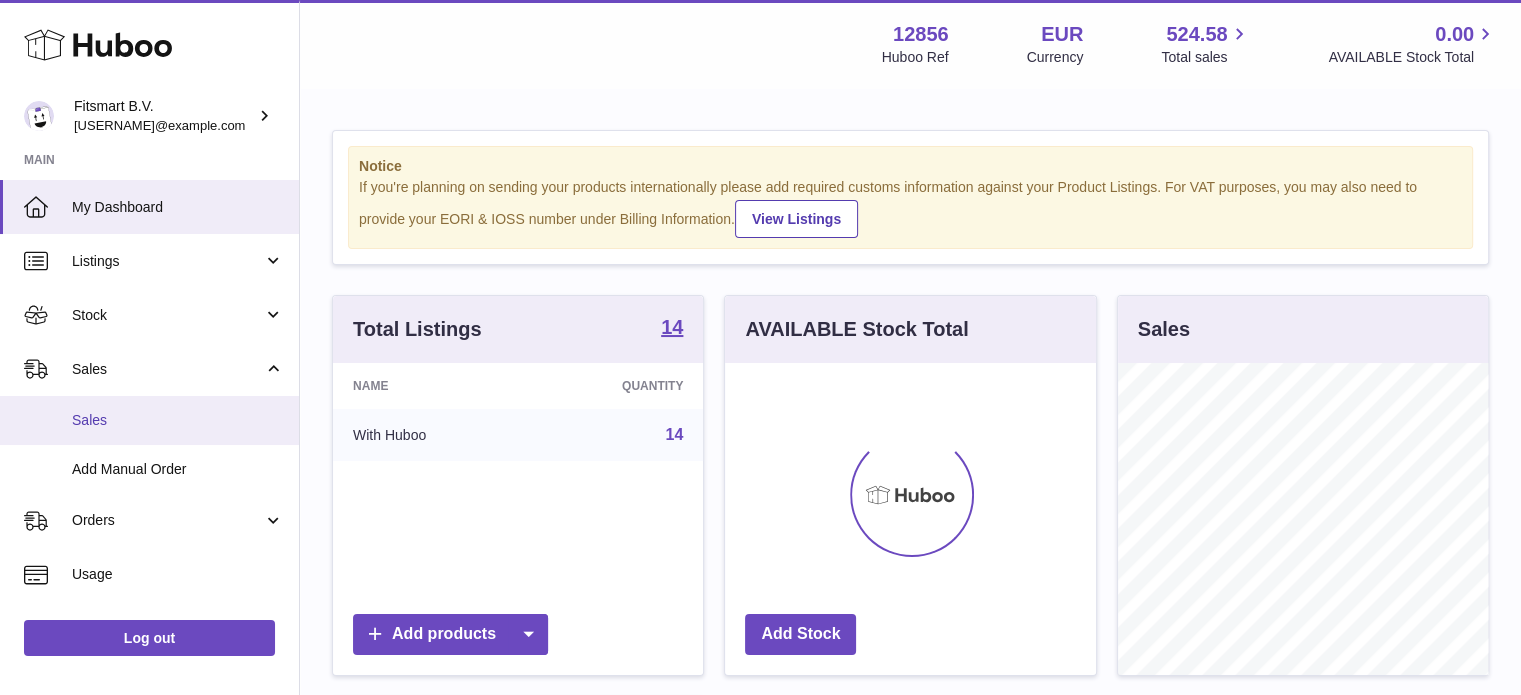 click on "Sales" at bounding box center (149, 420) 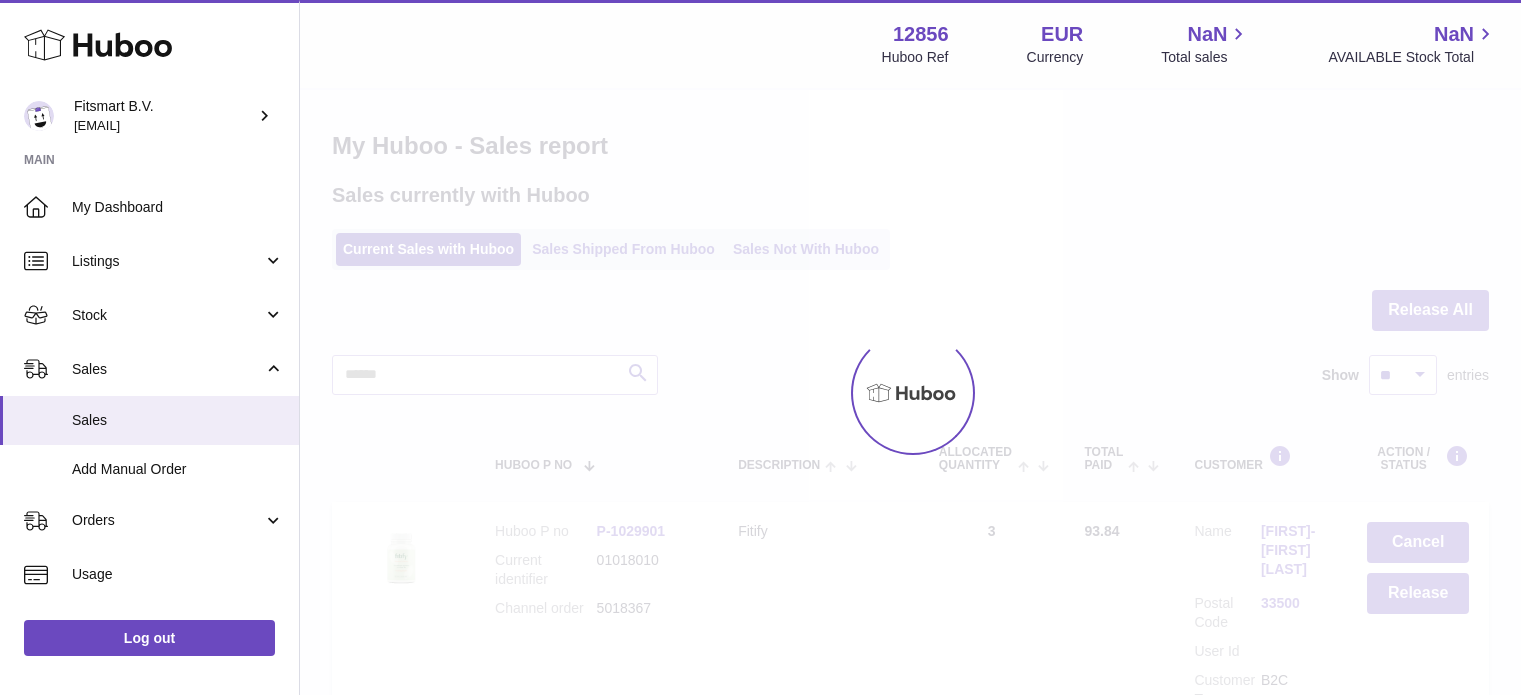 scroll, scrollTop: 0, scrollLeft: 0, axis: both 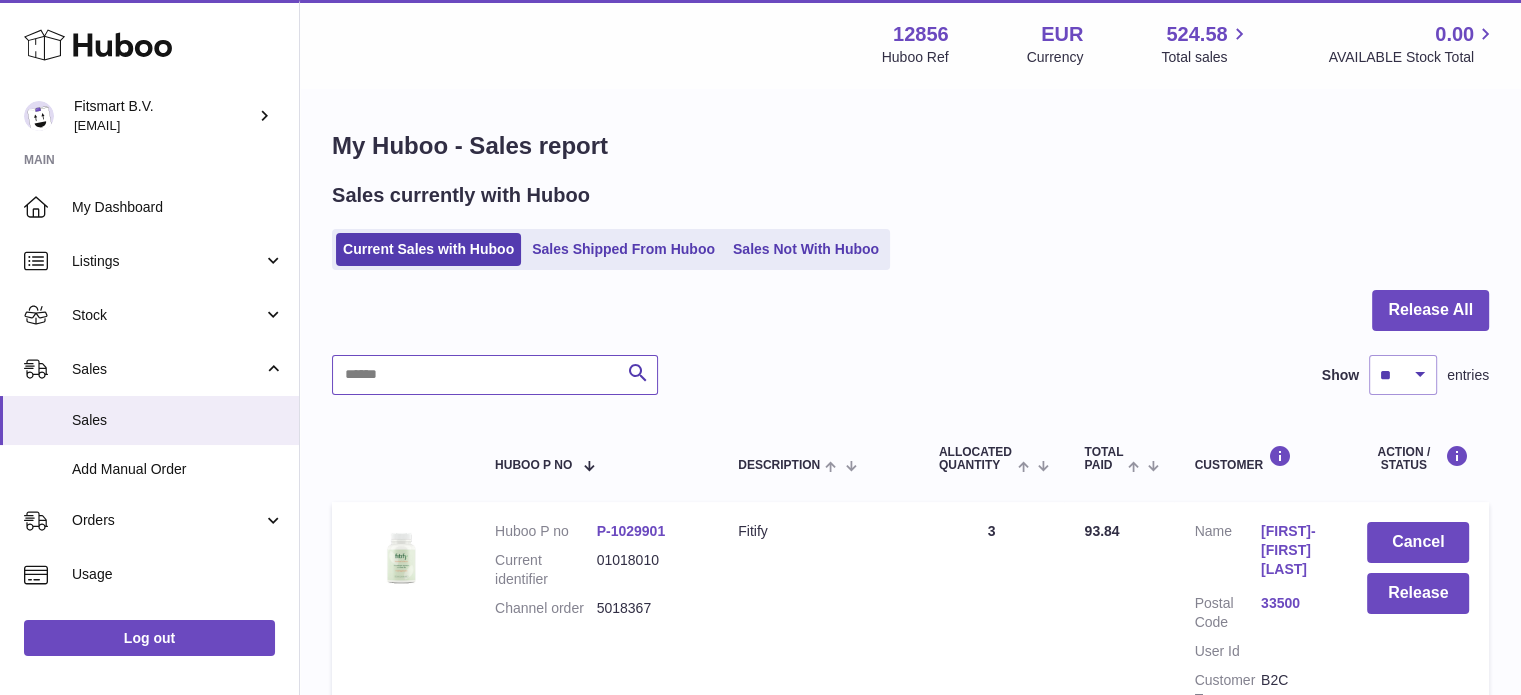 click at bounding box center (495, 375) 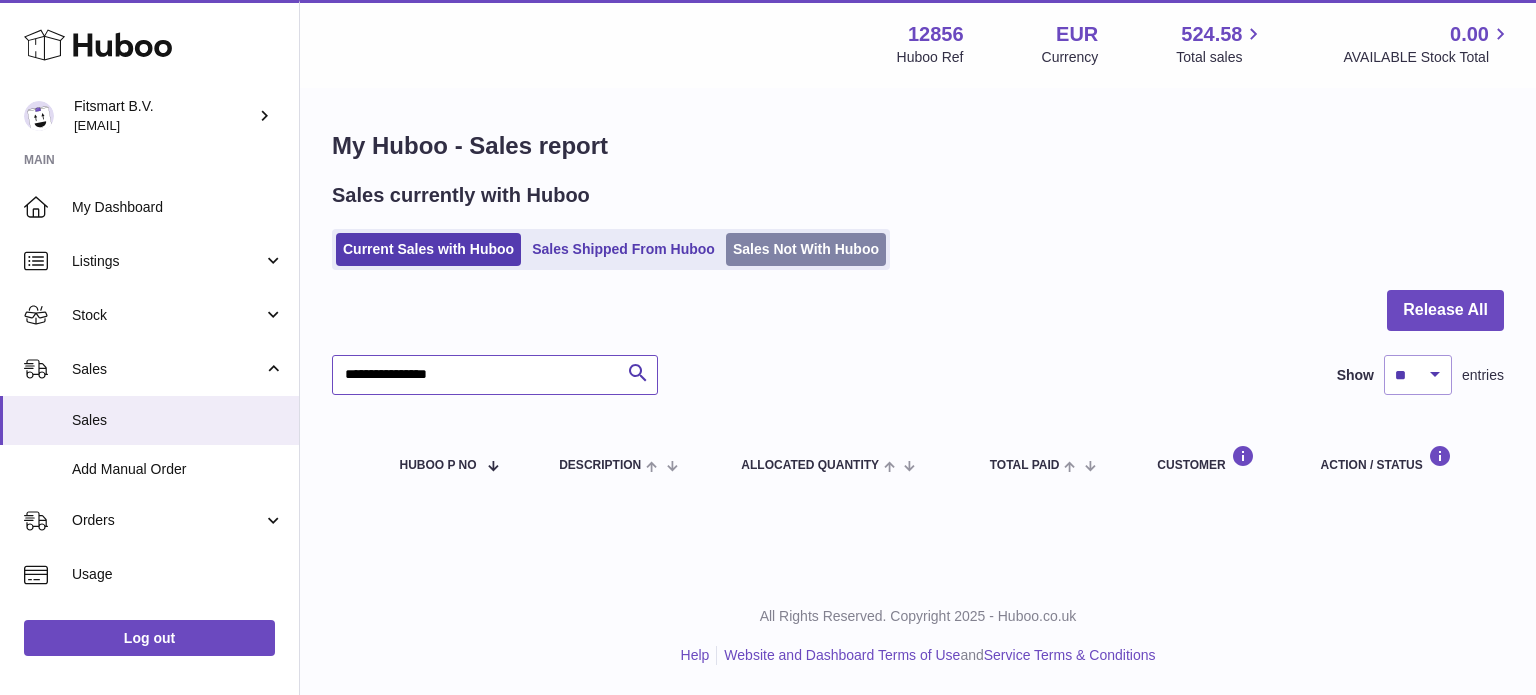 type on "**********" 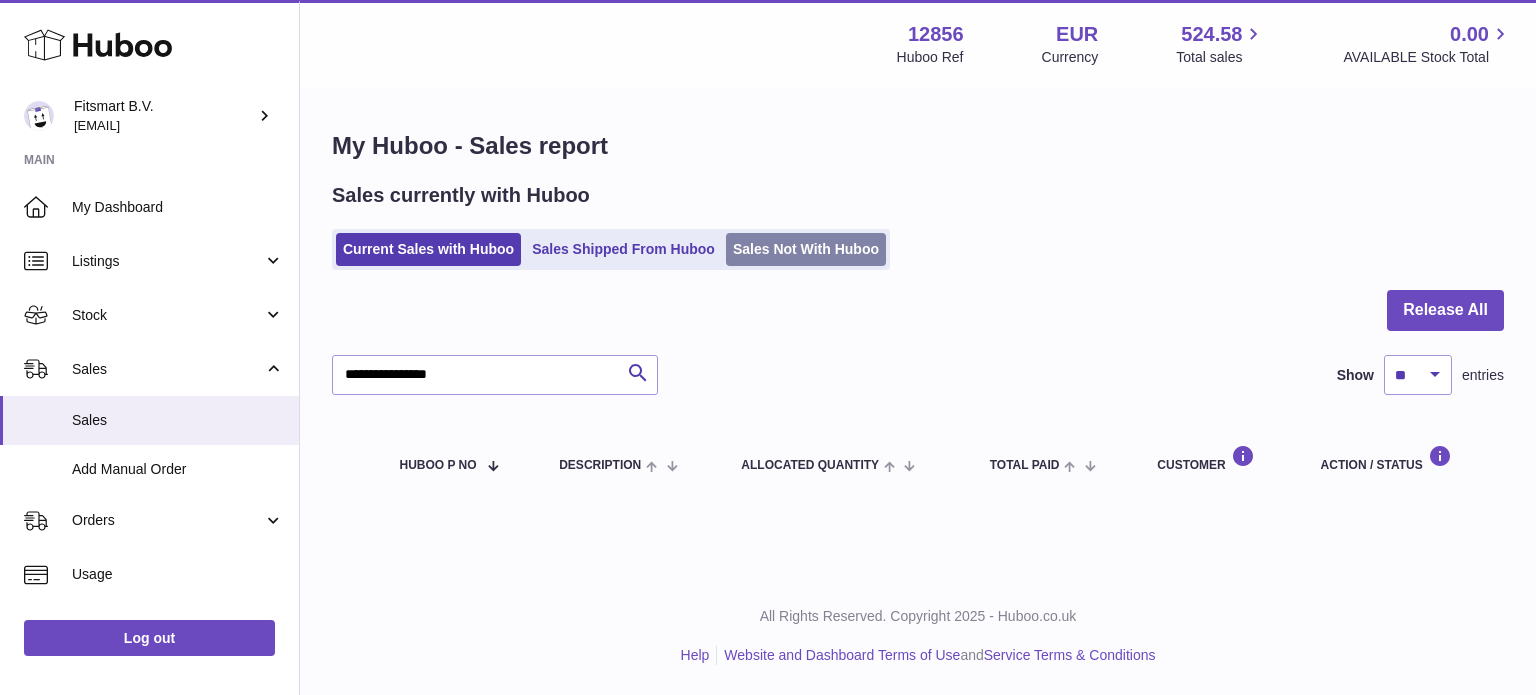 click on "Sales Not With Huboo" at bounding box center (806, 249) 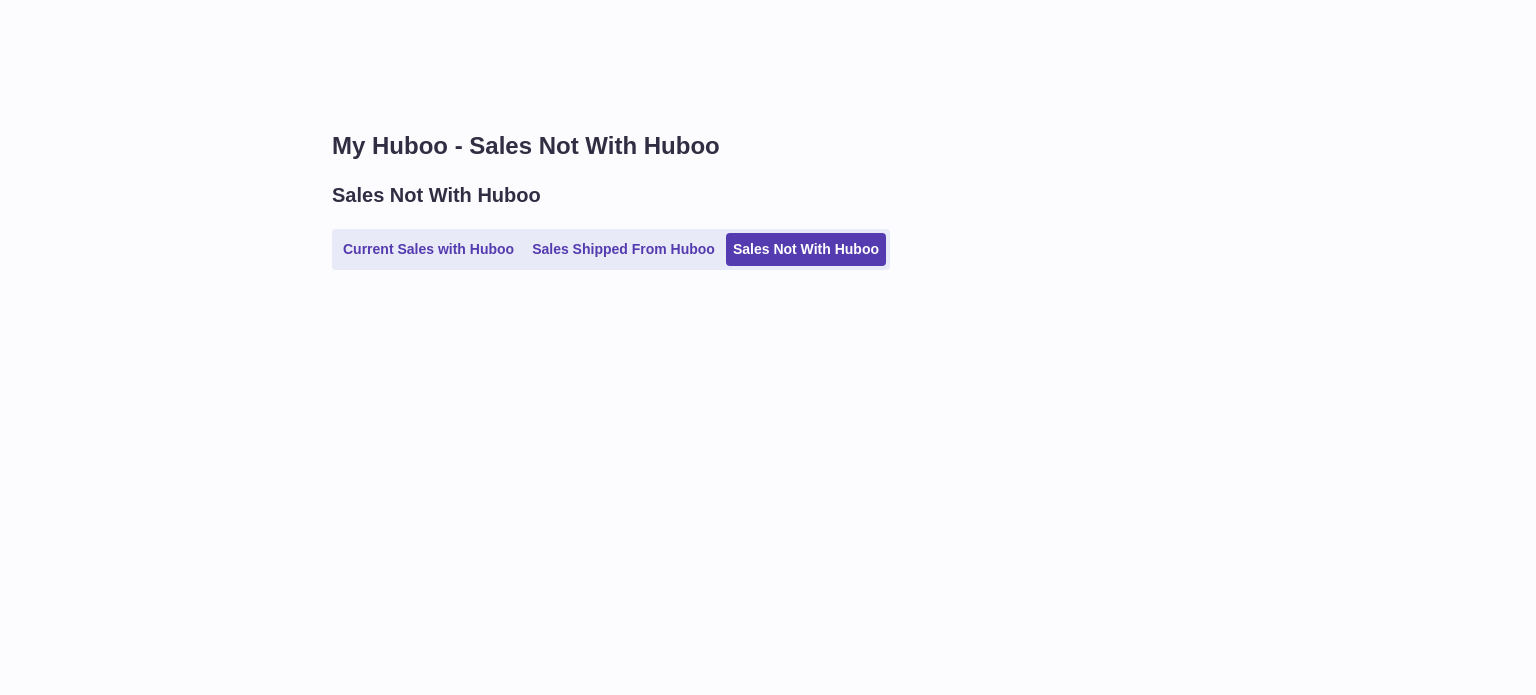 scroll, scrollTop: 0, scrollLeft: 0, axis: both 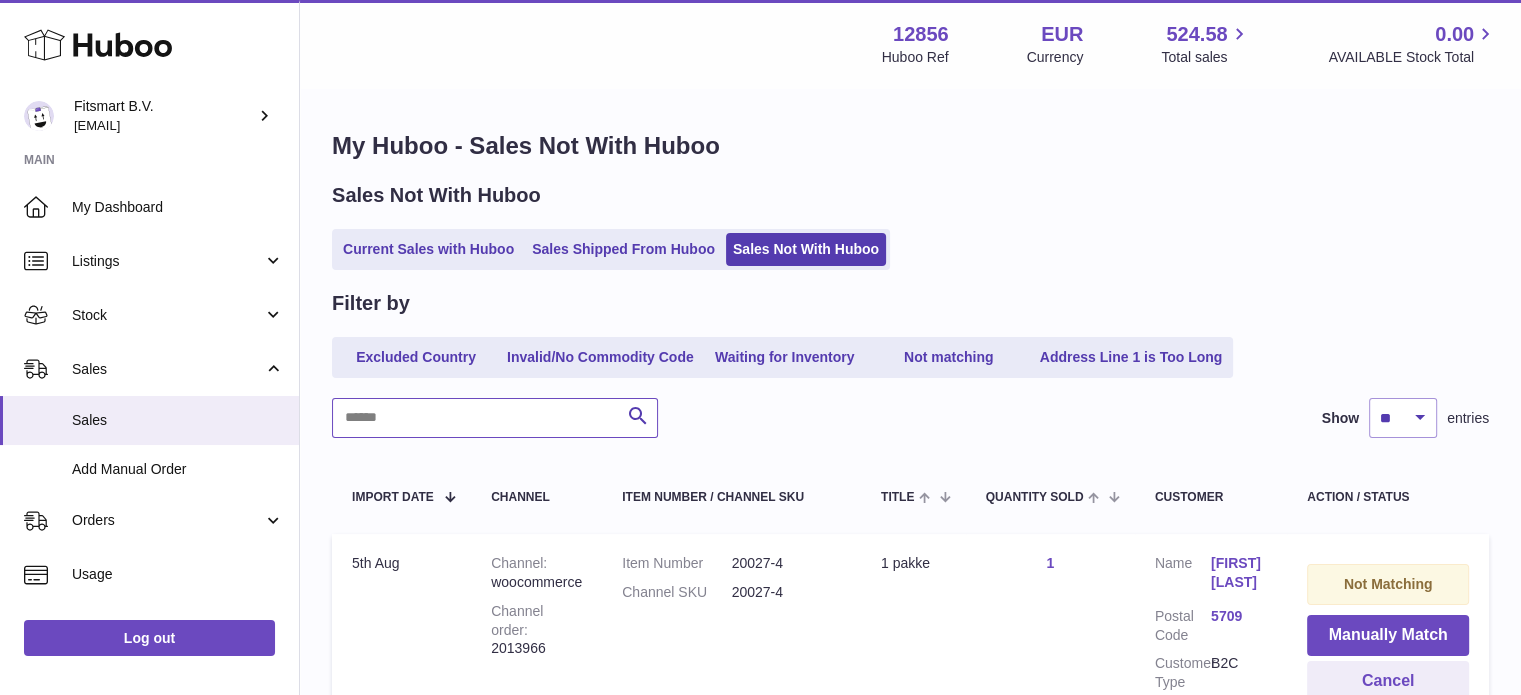 click at bounding box center (495, 418) 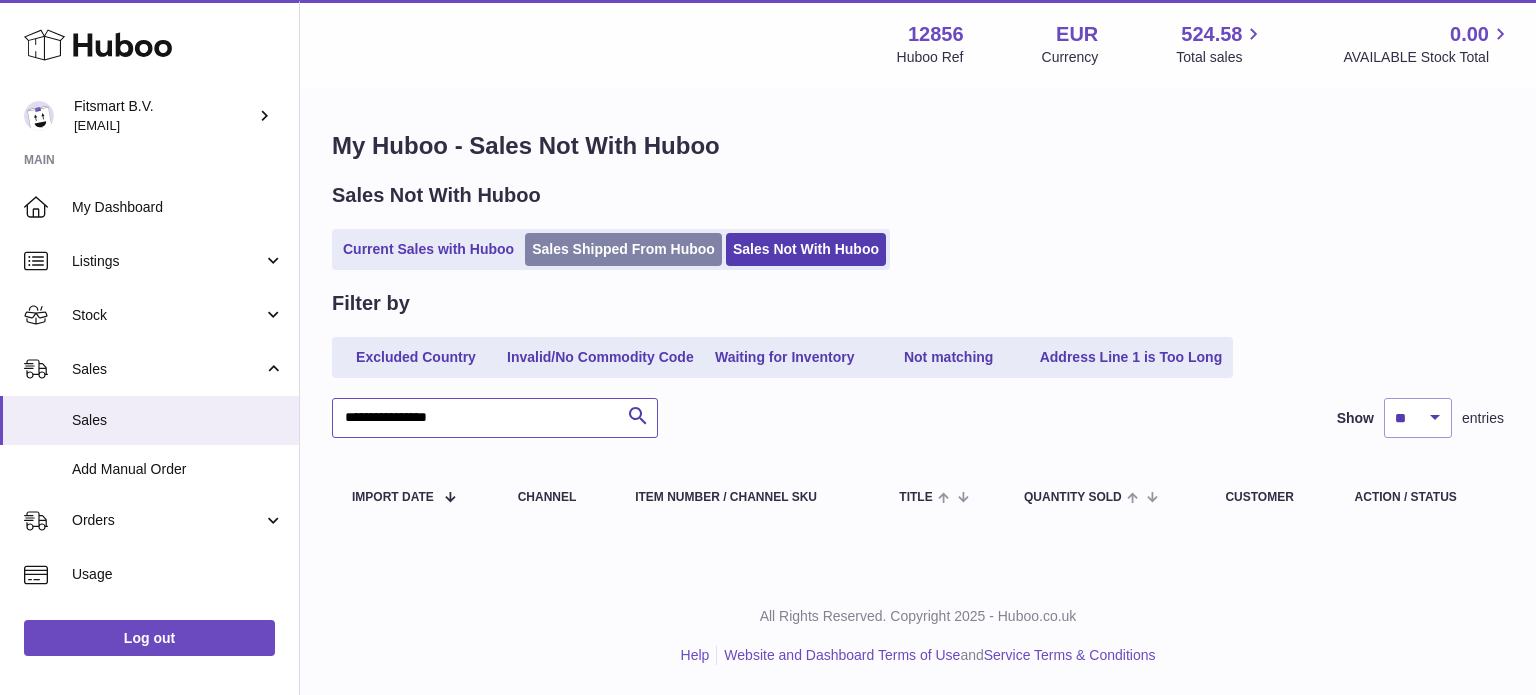 type on "**********" 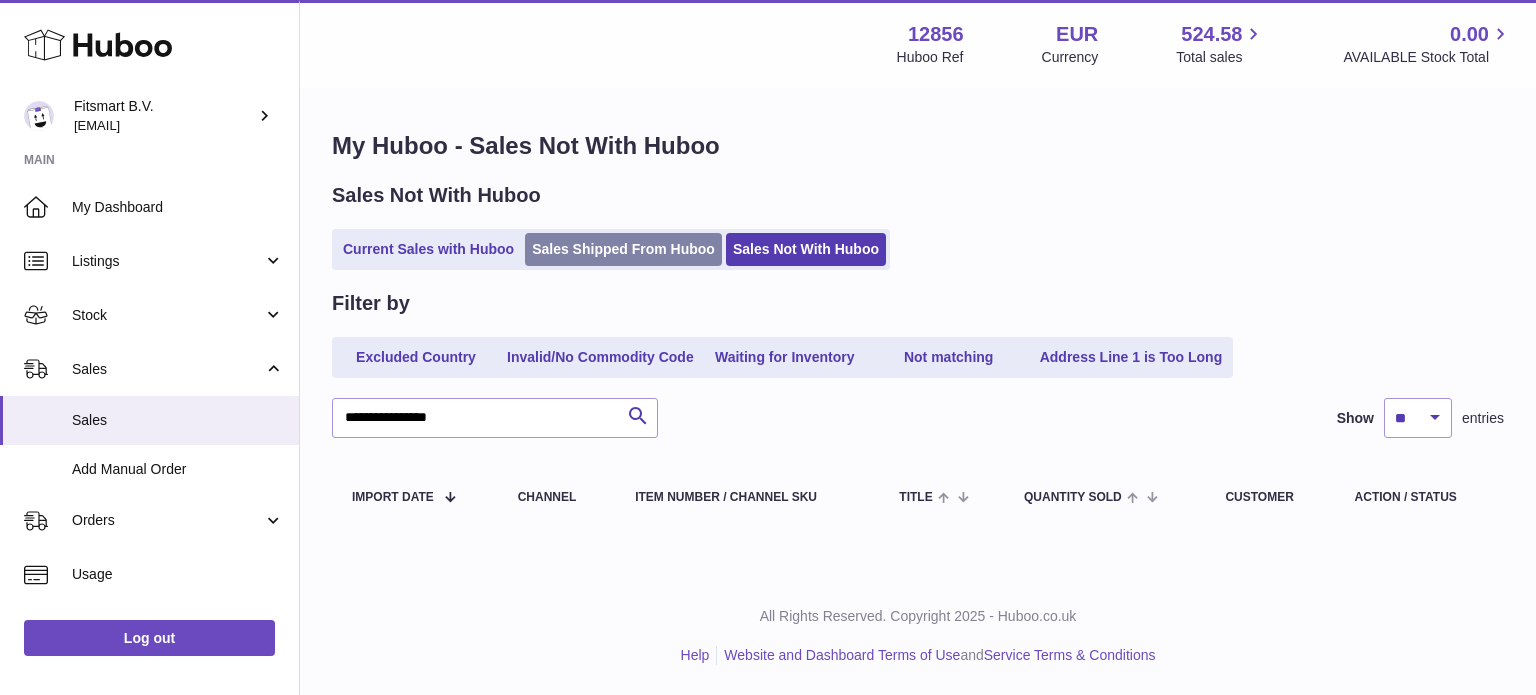 click on "Sales Shipped From Huboo" at bounding box center [623, 249] 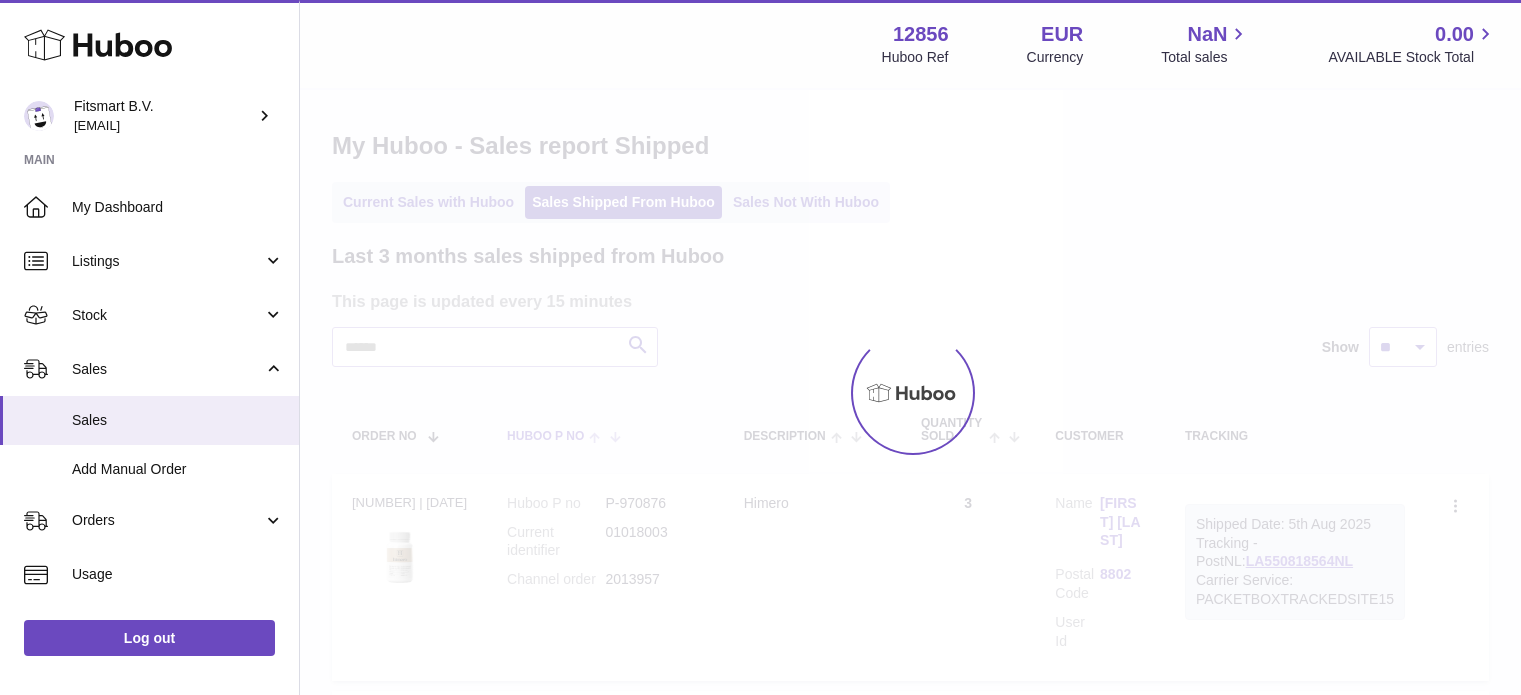 scroll, scrollTop: 0, scrollLeft: 0, axis: both 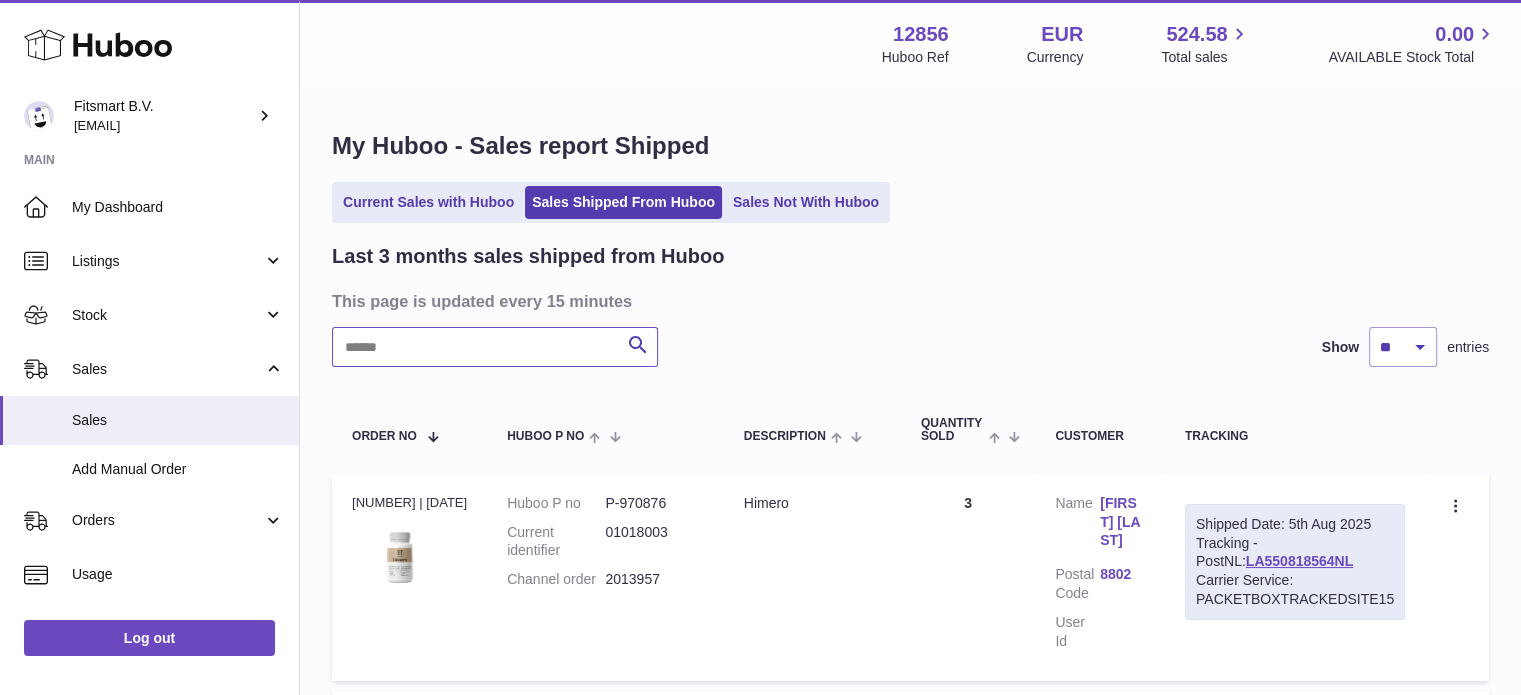 click at bounding box center [495, 347] 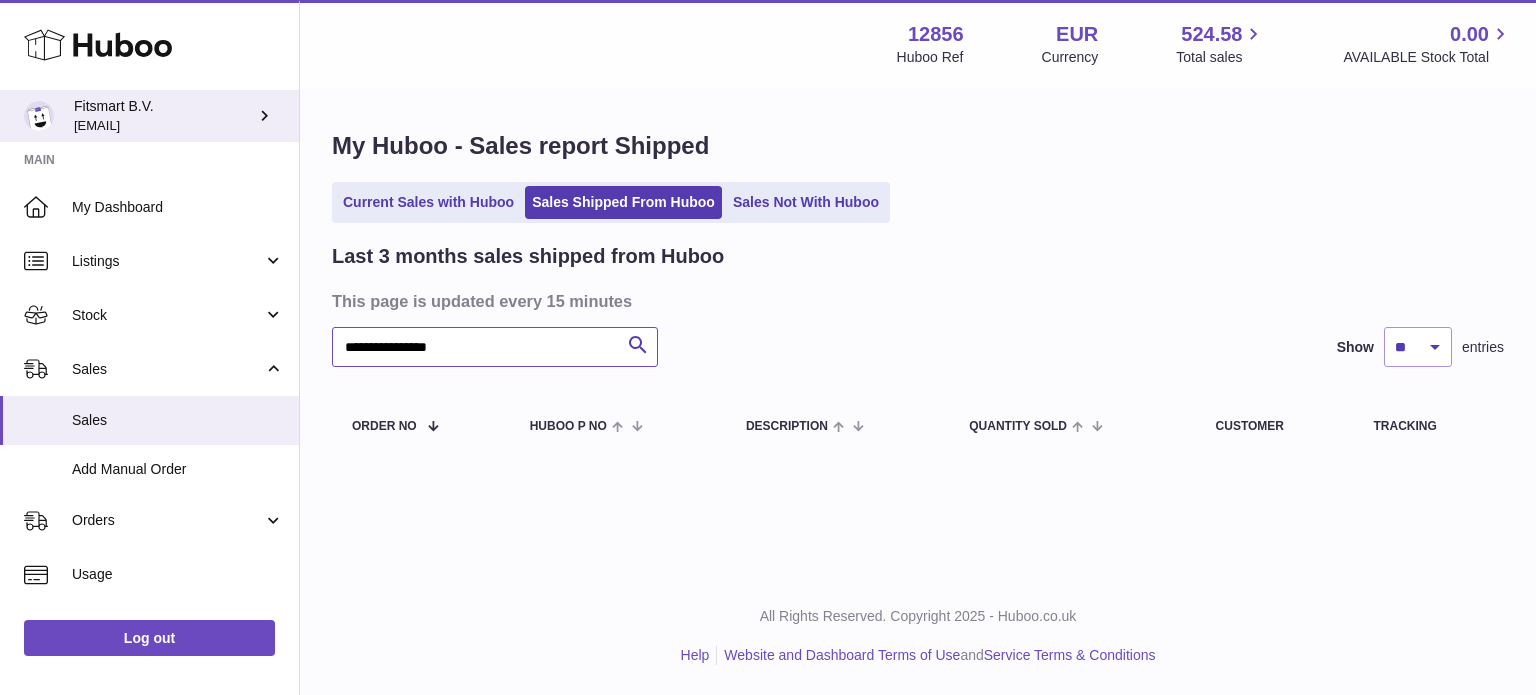 type on "**********" 